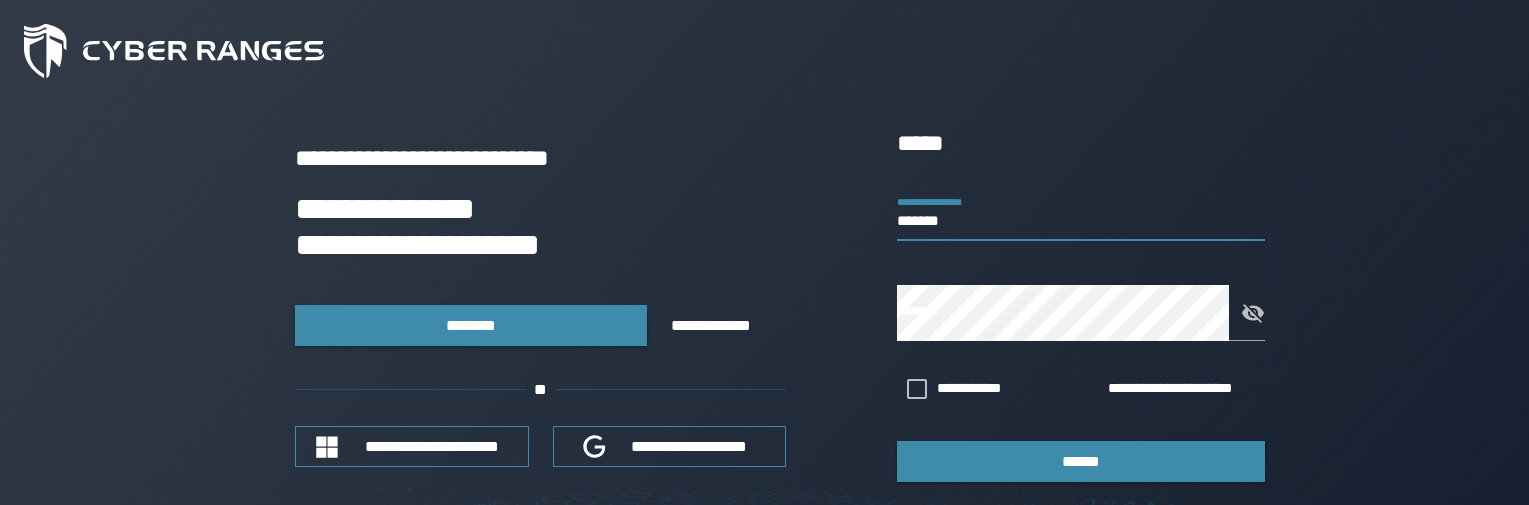 scroll, scrollTop: 0, scrollLeft: 0, axis: both 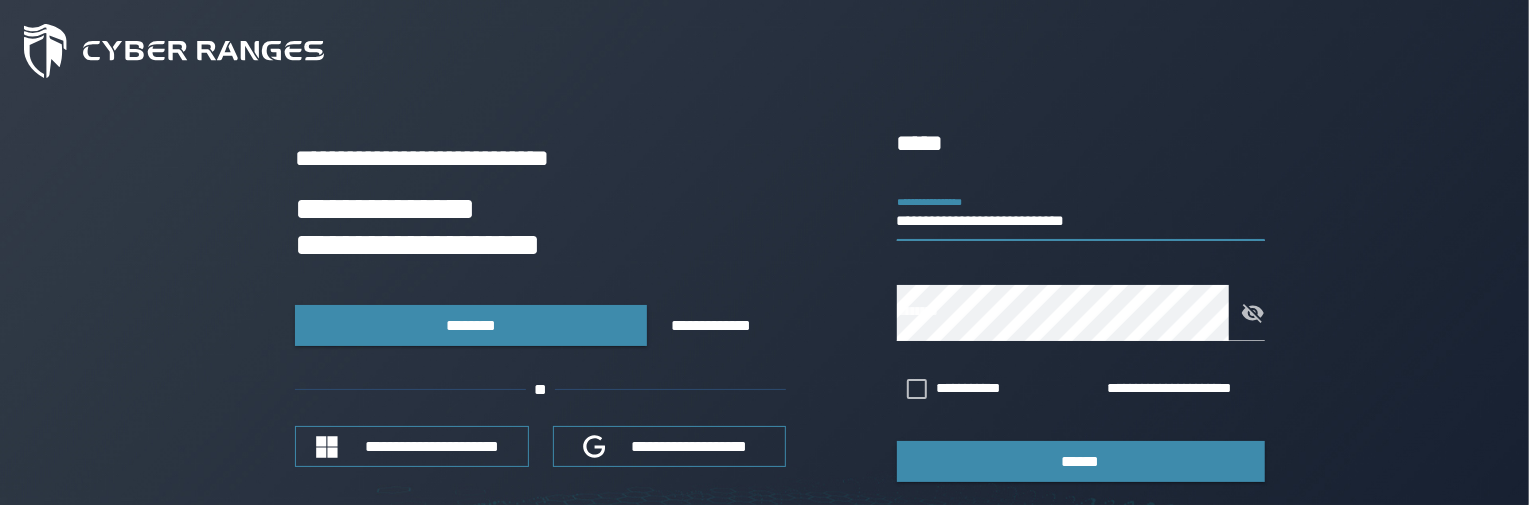 type on "**********" 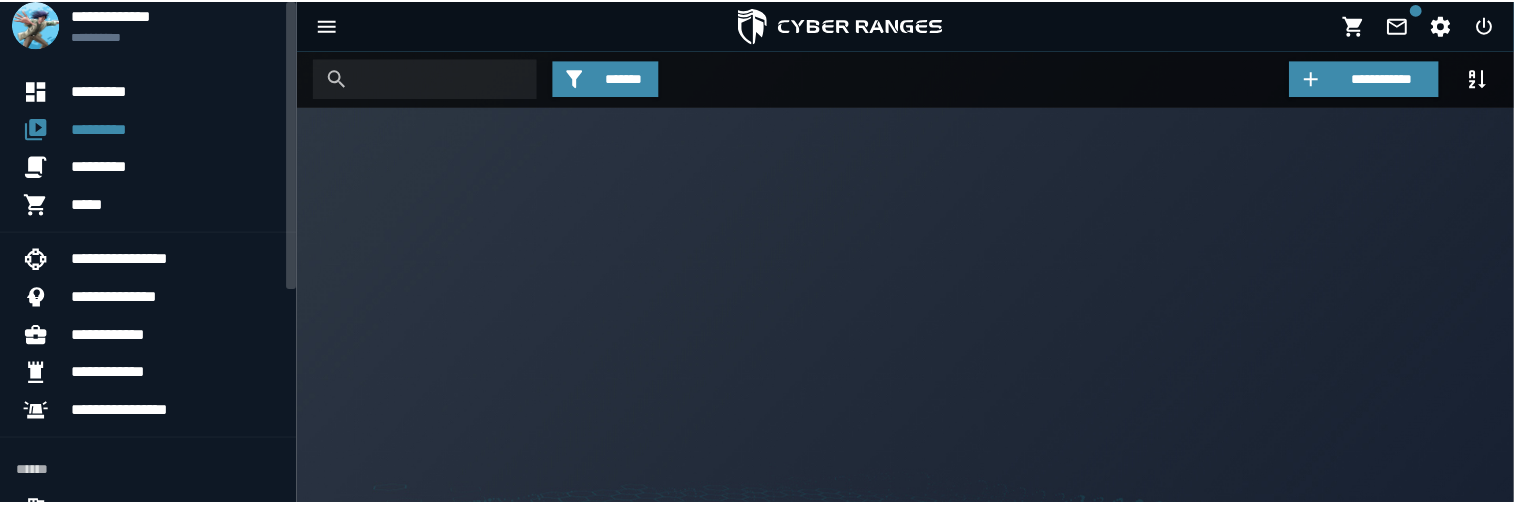 scroll, scrollTop: 0, scrollLeft: 0, axis: both 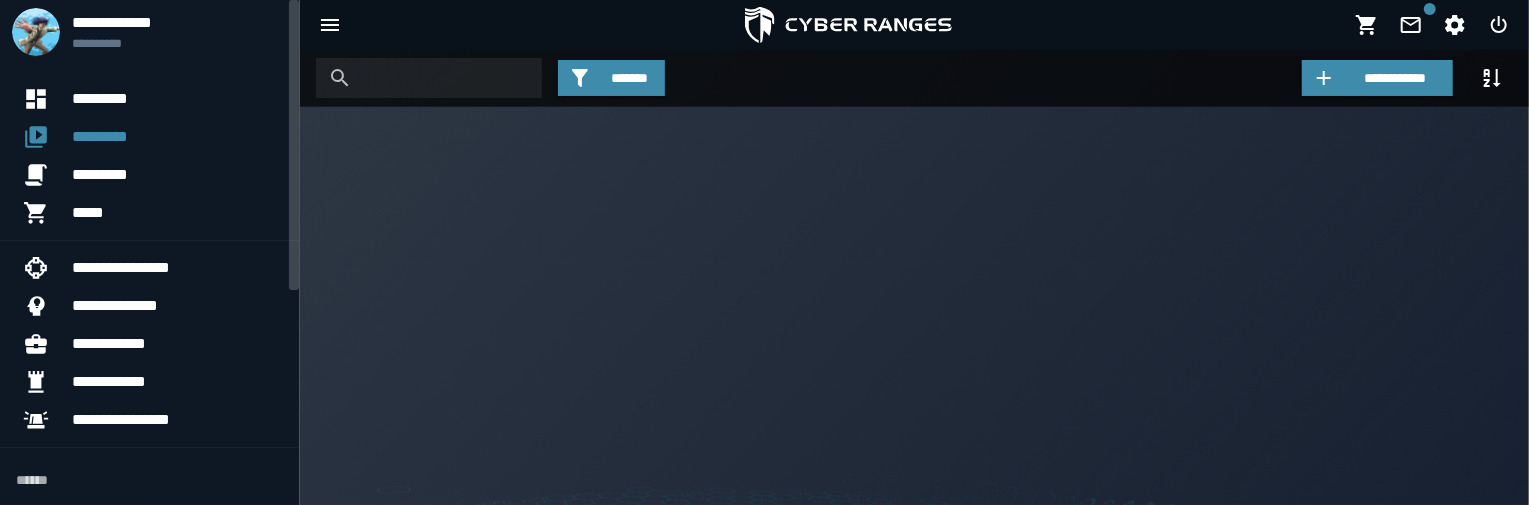 drag, startPoint x: 296, startPoint y: 141, endPoint x: 308, endPoint y: 116, distance: 27.730848 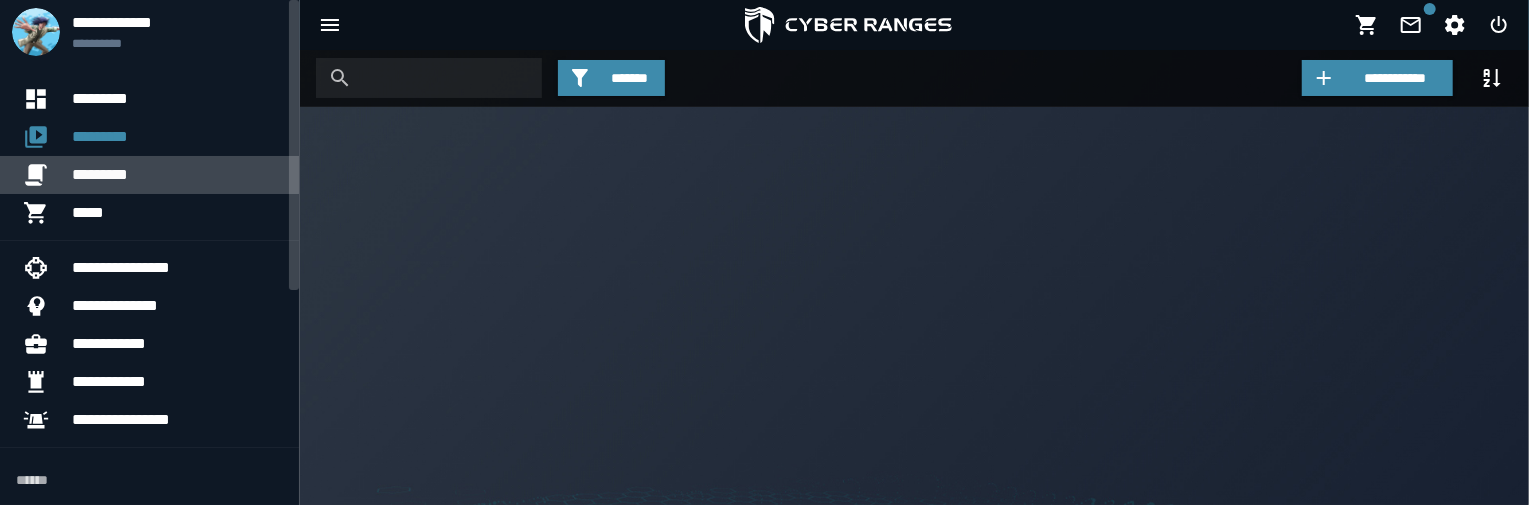 click on "*********" at bounding box center (177, 175) 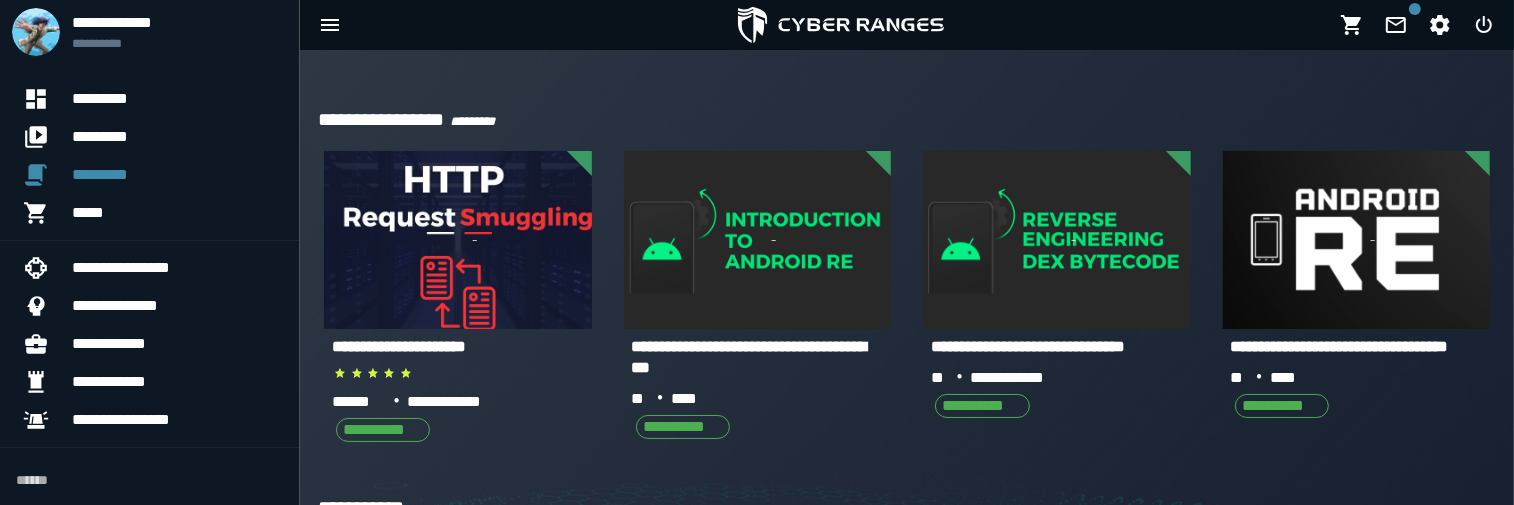 scroll, scrollTop: 1173, scrollLeft: 0, axis: vertical 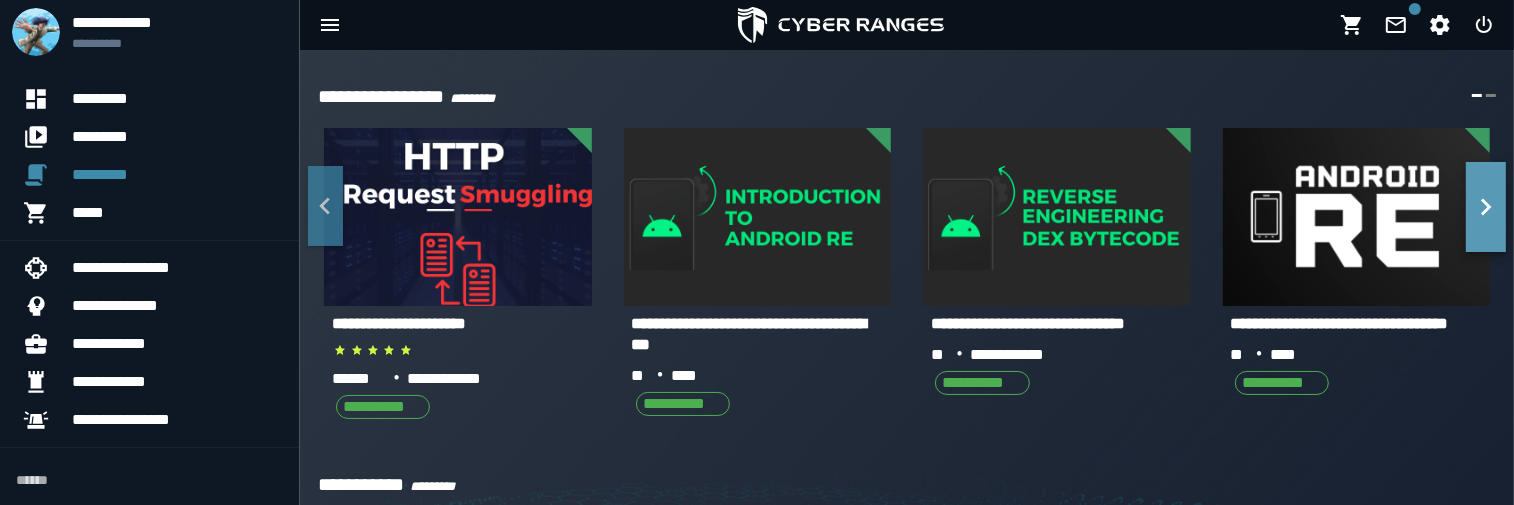 click 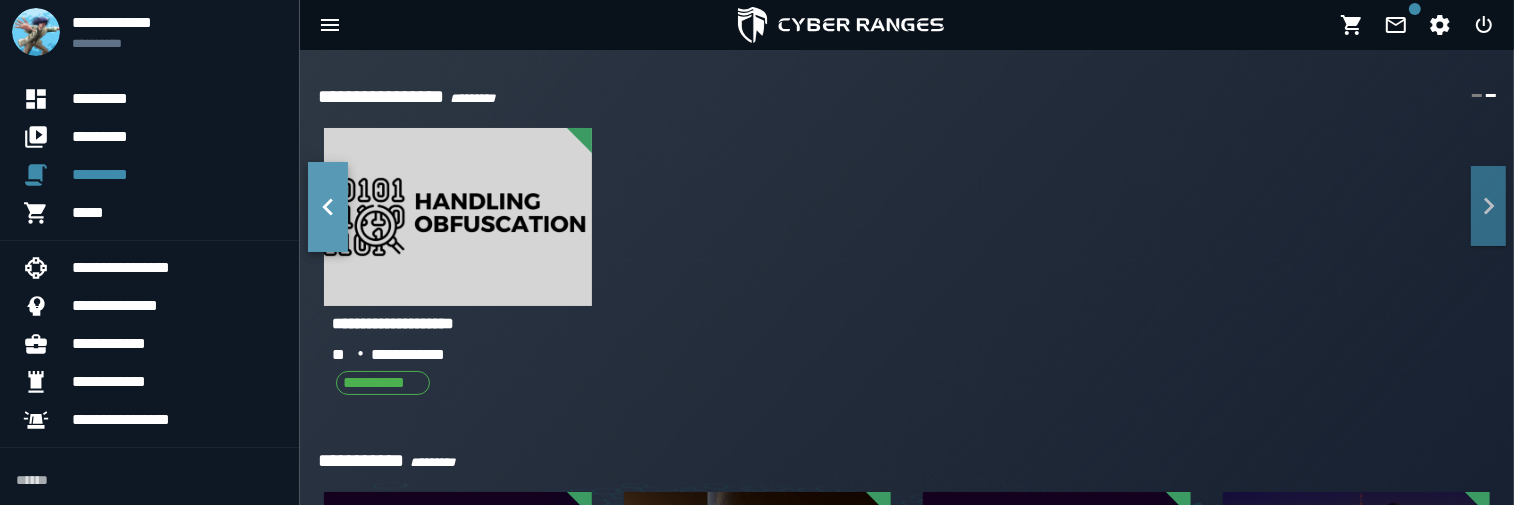 click 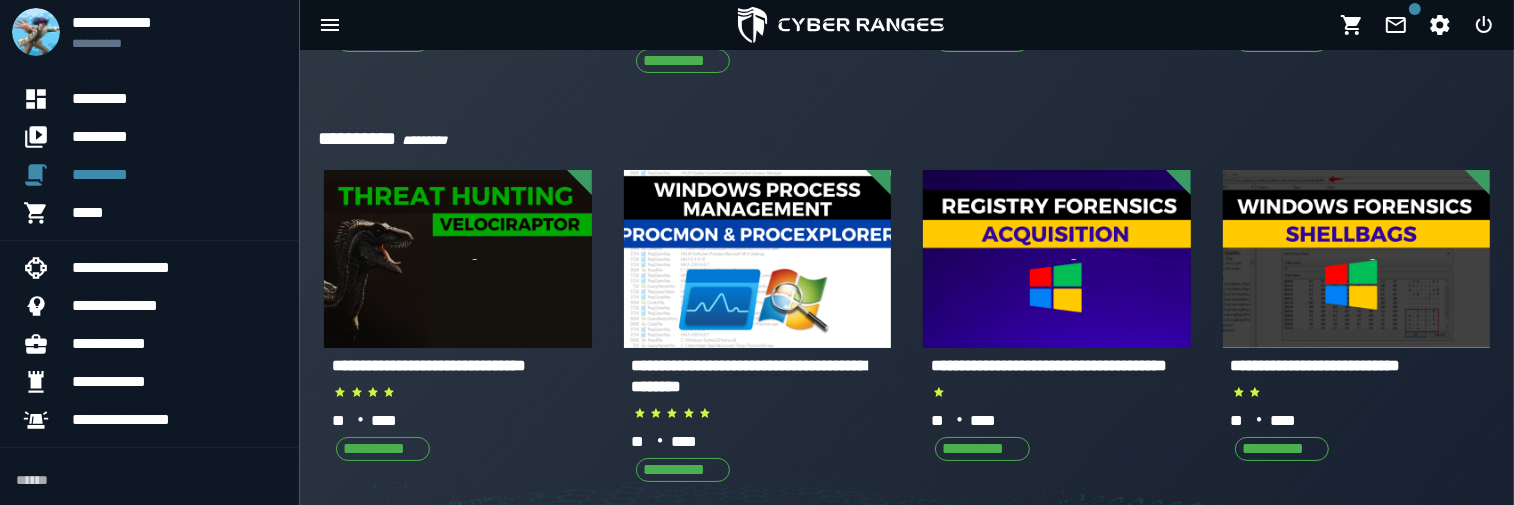 scroll, scrollTop: 2320, scrollLeft: 0, axis: vertical 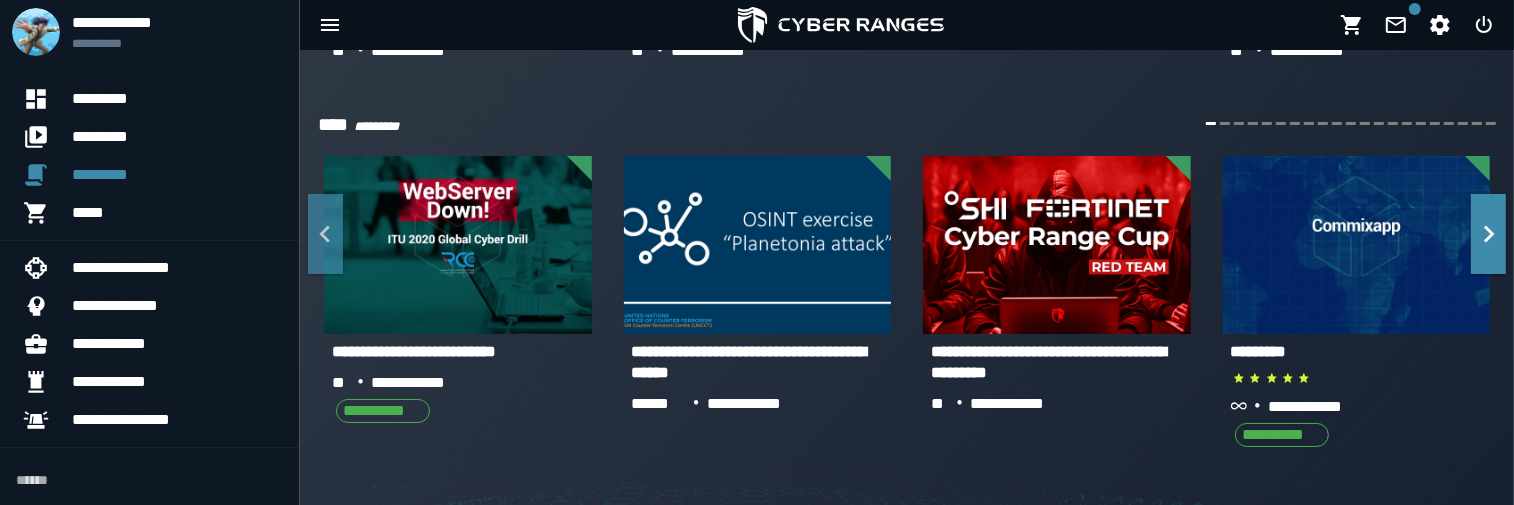 click on "**********" at bounding box center [414, 351] 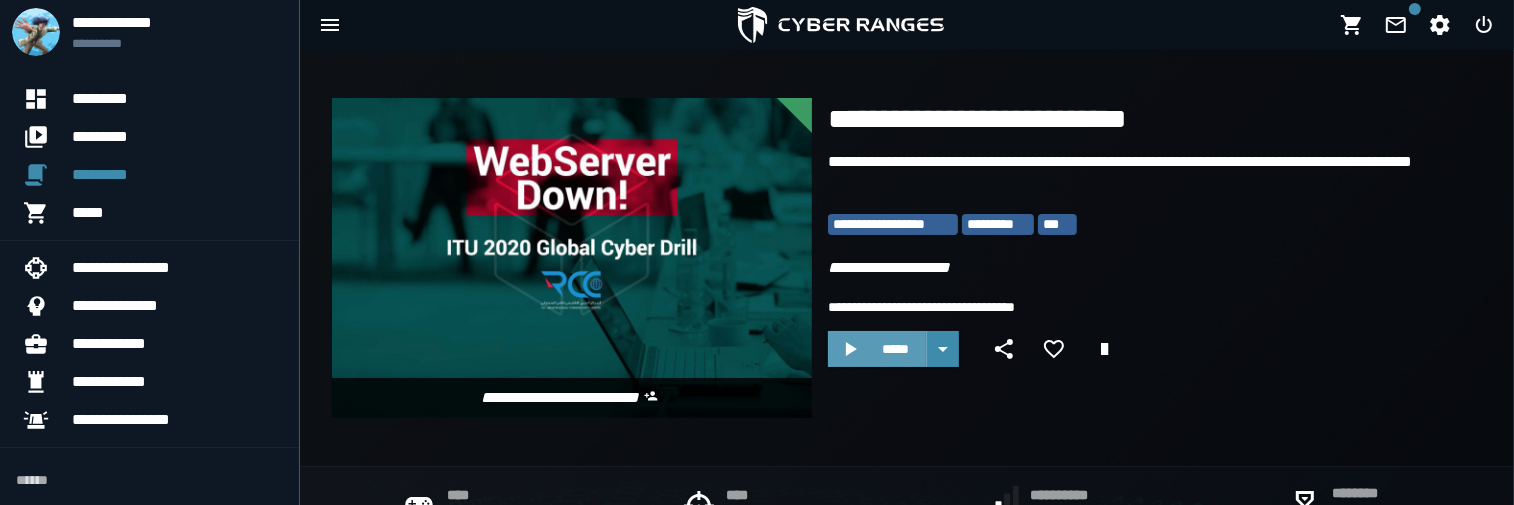 click on "*****" at bounding box center (895, 349) 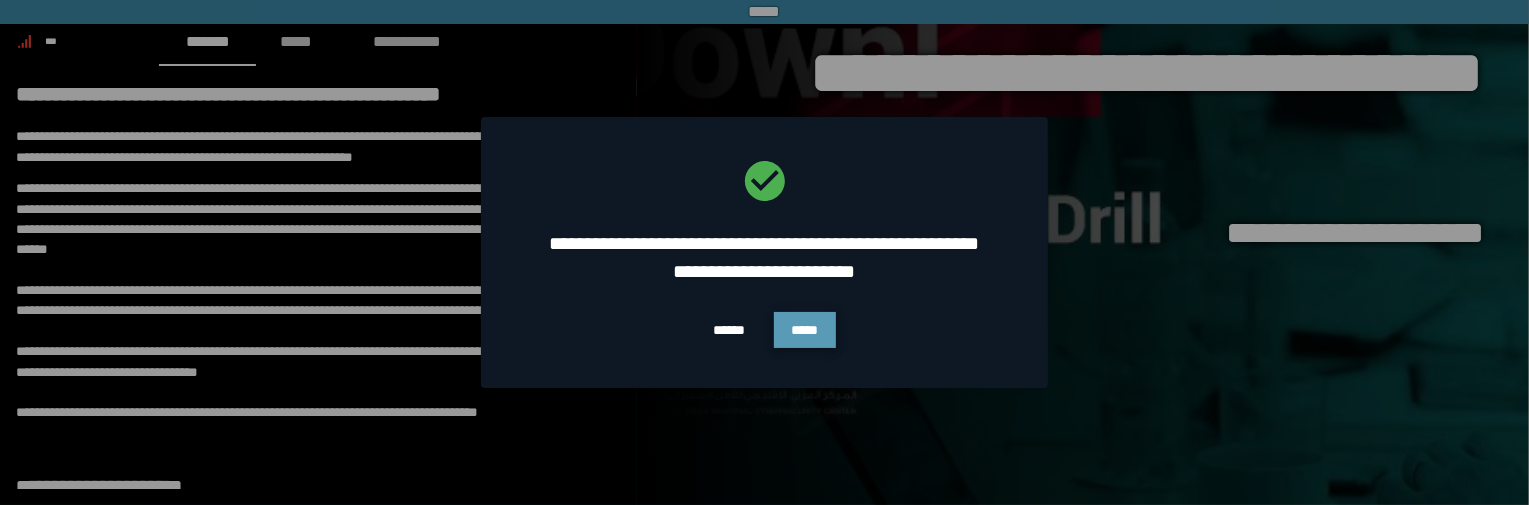 click on "*****" at bounding box center (805, 330) 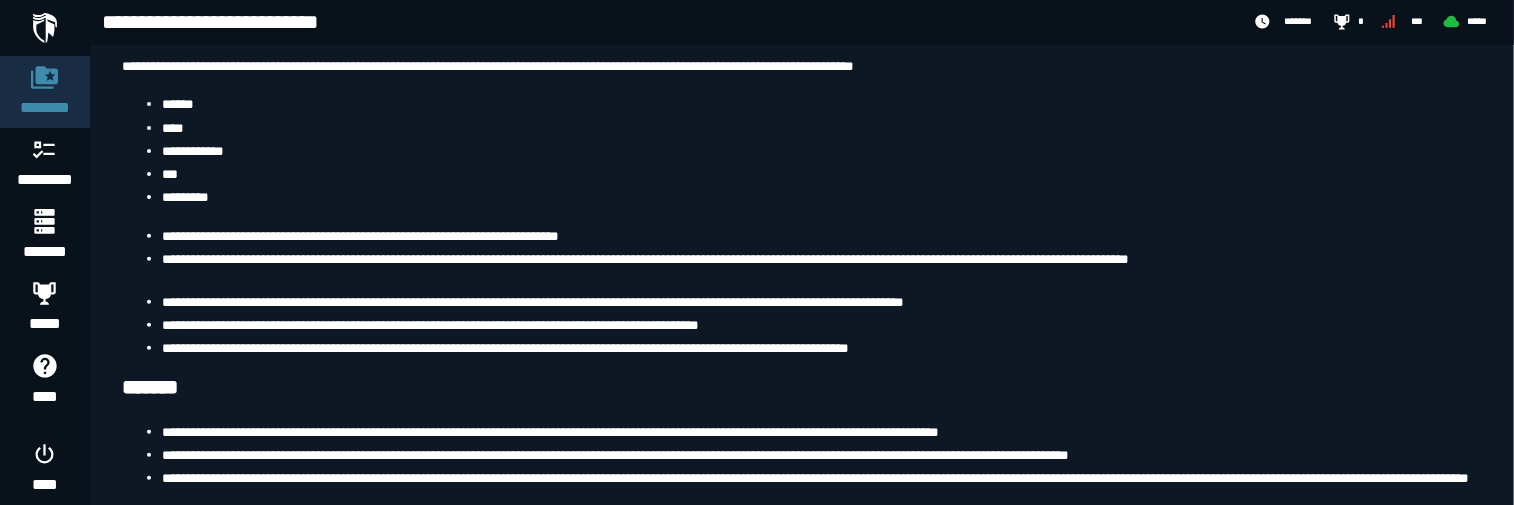scroll, scrollTop: 627, scrollLeft: 0, axis: vertical 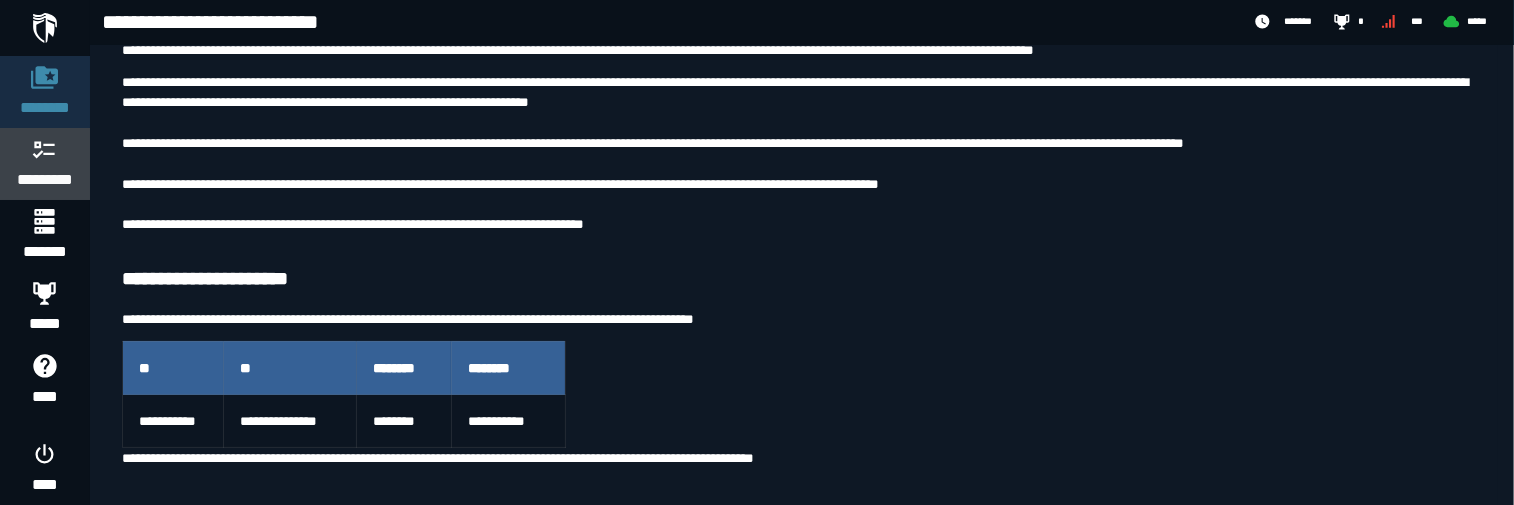 click on "*********" at bounding box center (45, 164) 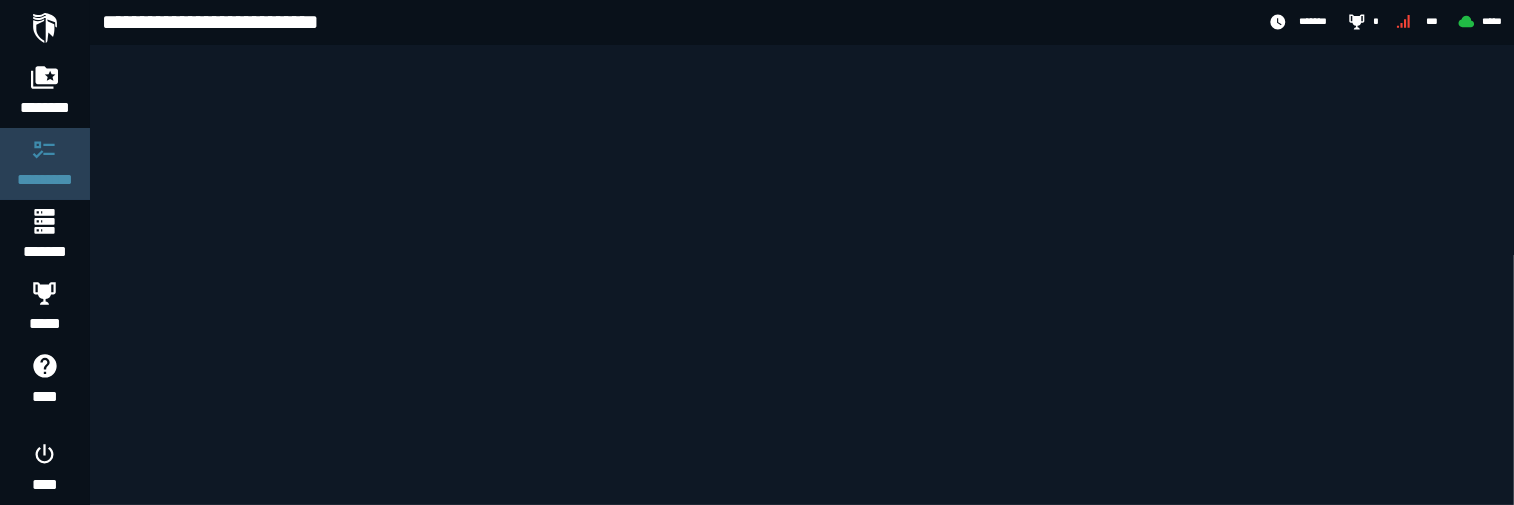 scroll, scrollTop: 0, scrollLeft: 0, axis: both 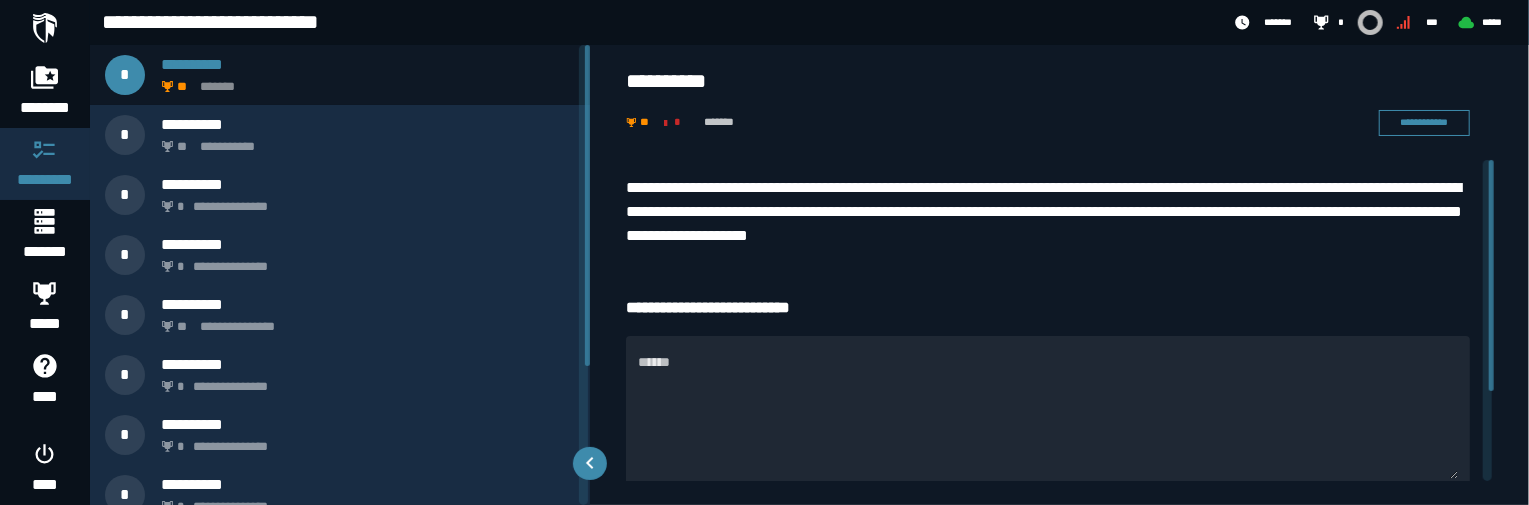 drag, startPoint x: 1494, startPoint y: 213, endPoint x: 1493, endPoint y: 351, distance: 138.00362 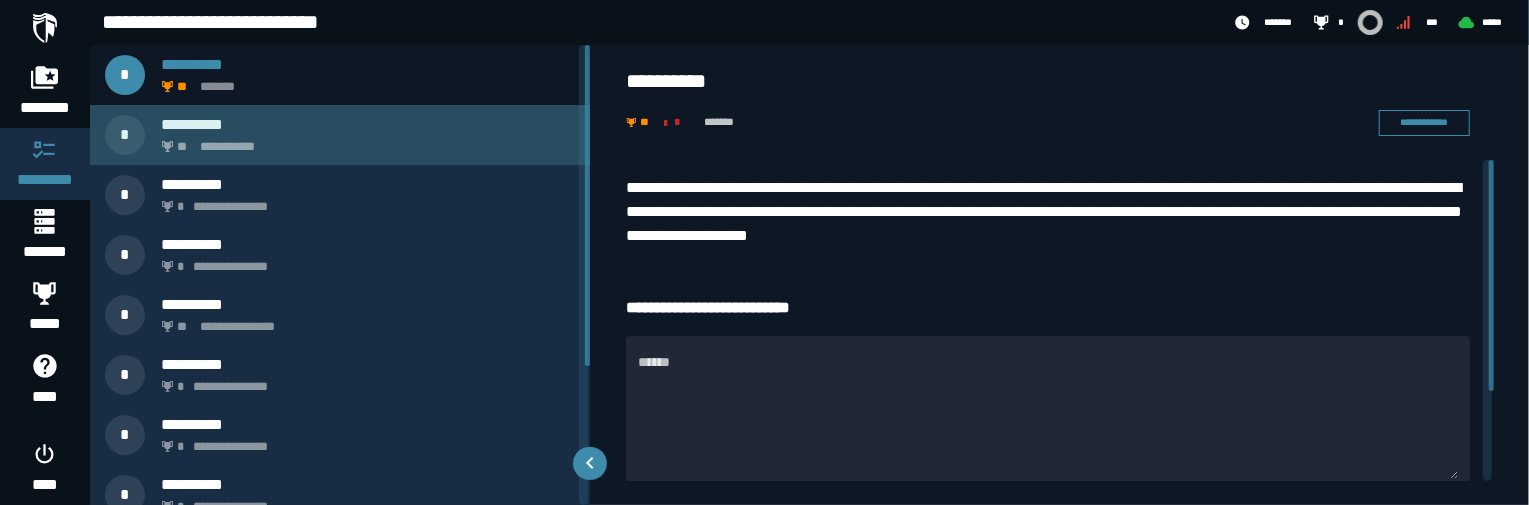 click on "**********" 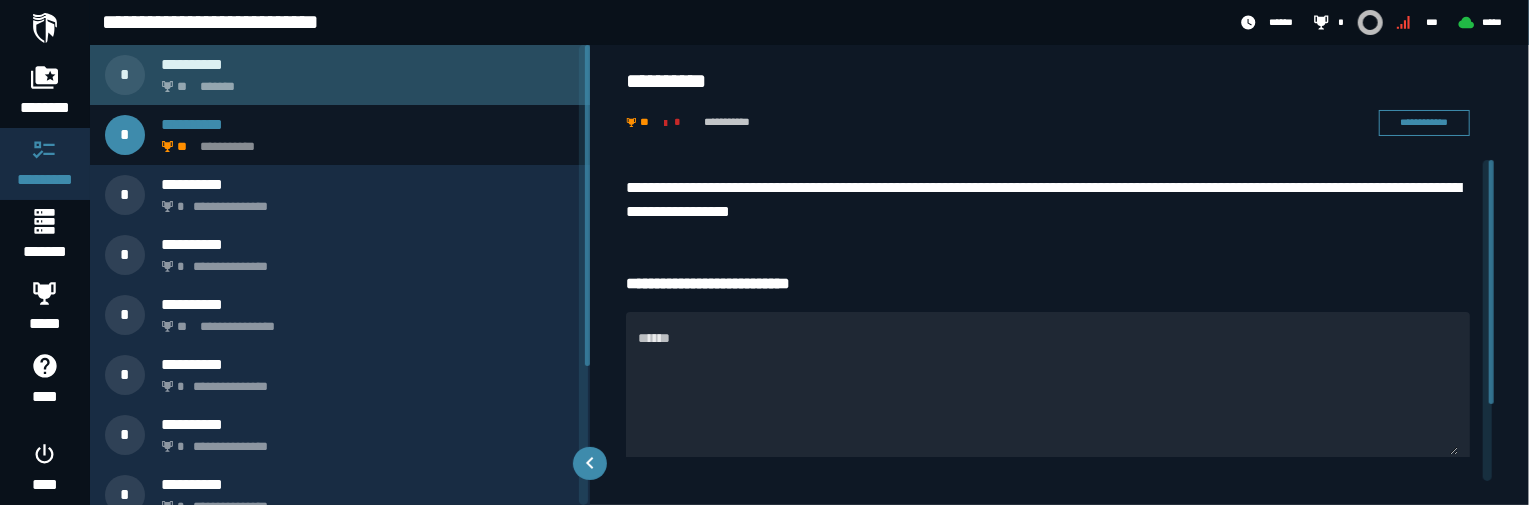 click on "**********" at bounding box center [368, 64] 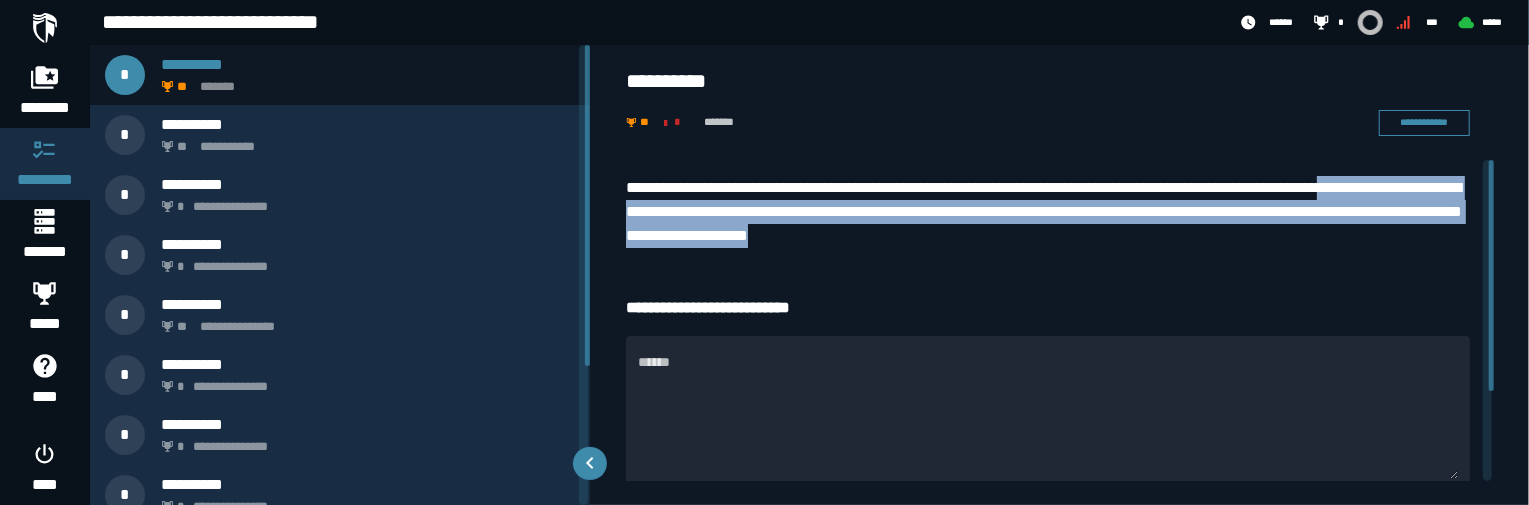 drag, startPoint x: 735, startPoint y: 205, endPoint x: 1221, endPoint y: 245, distance: 487.6433 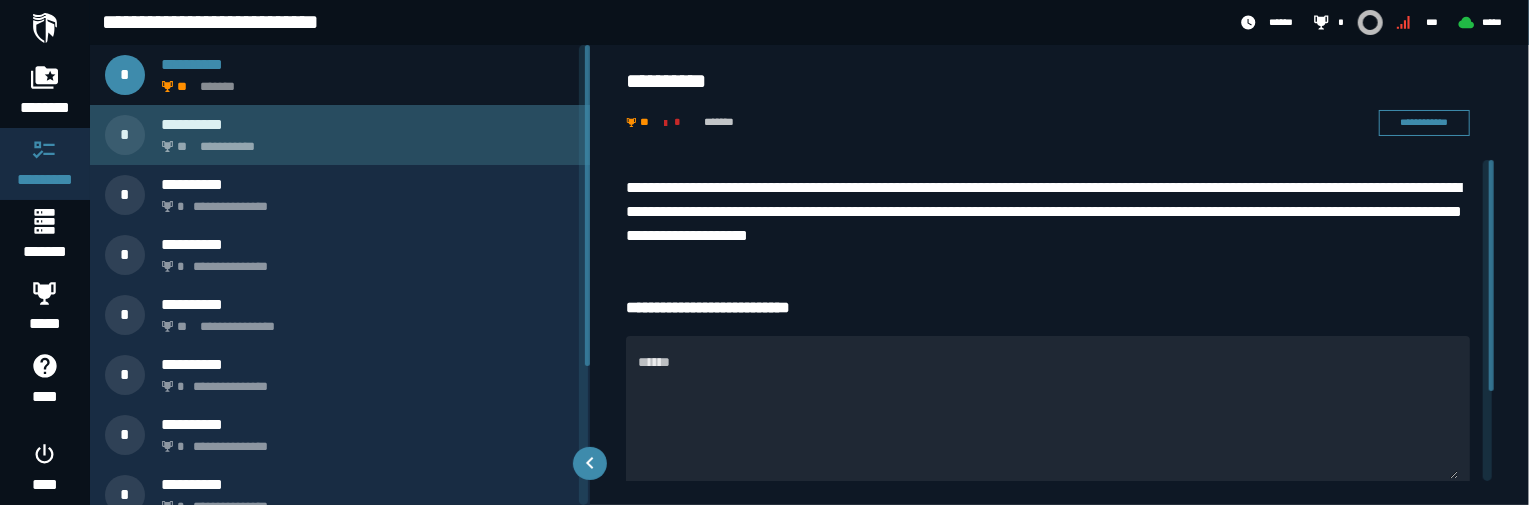 click on "**********" 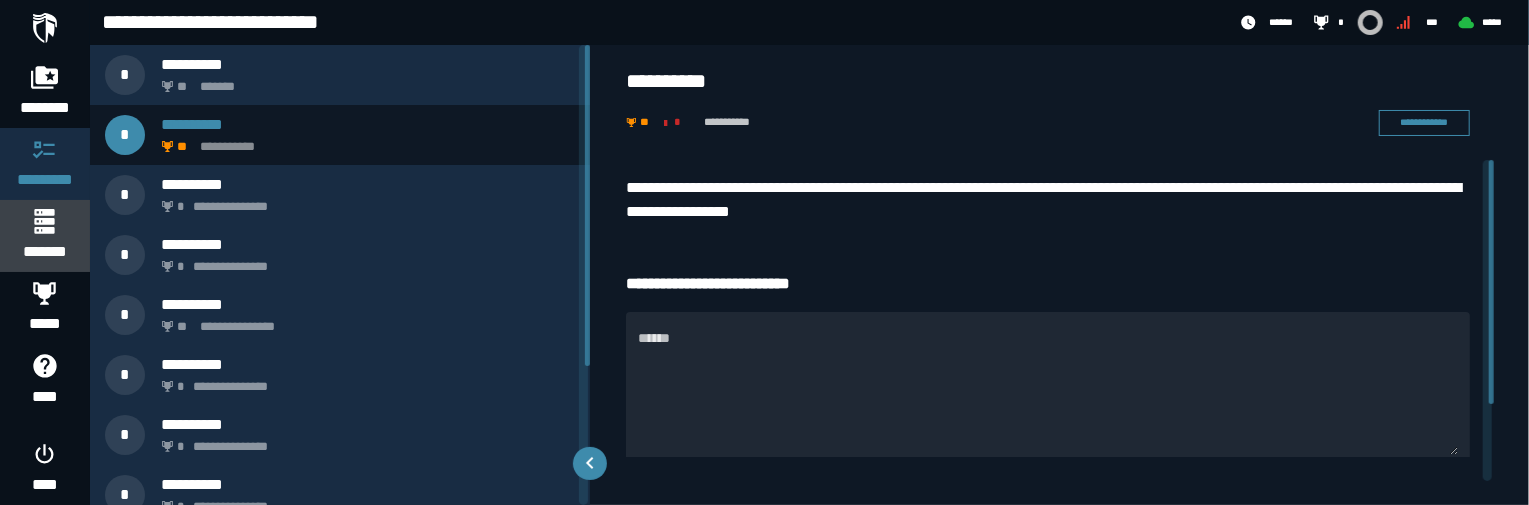 click 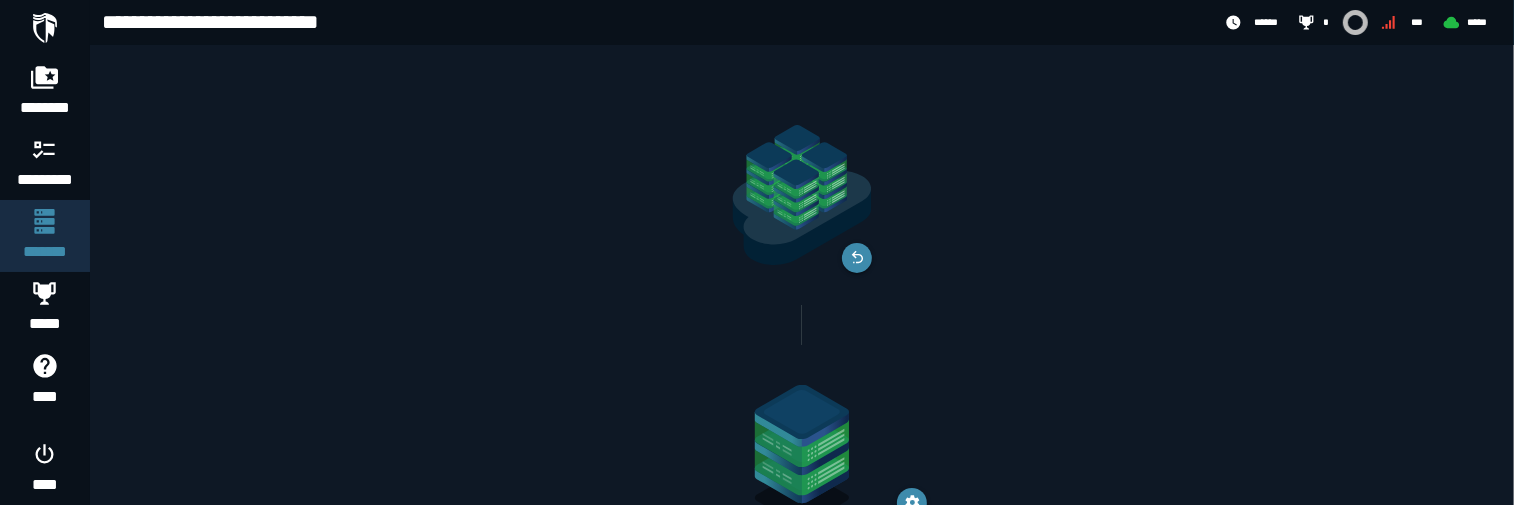 click 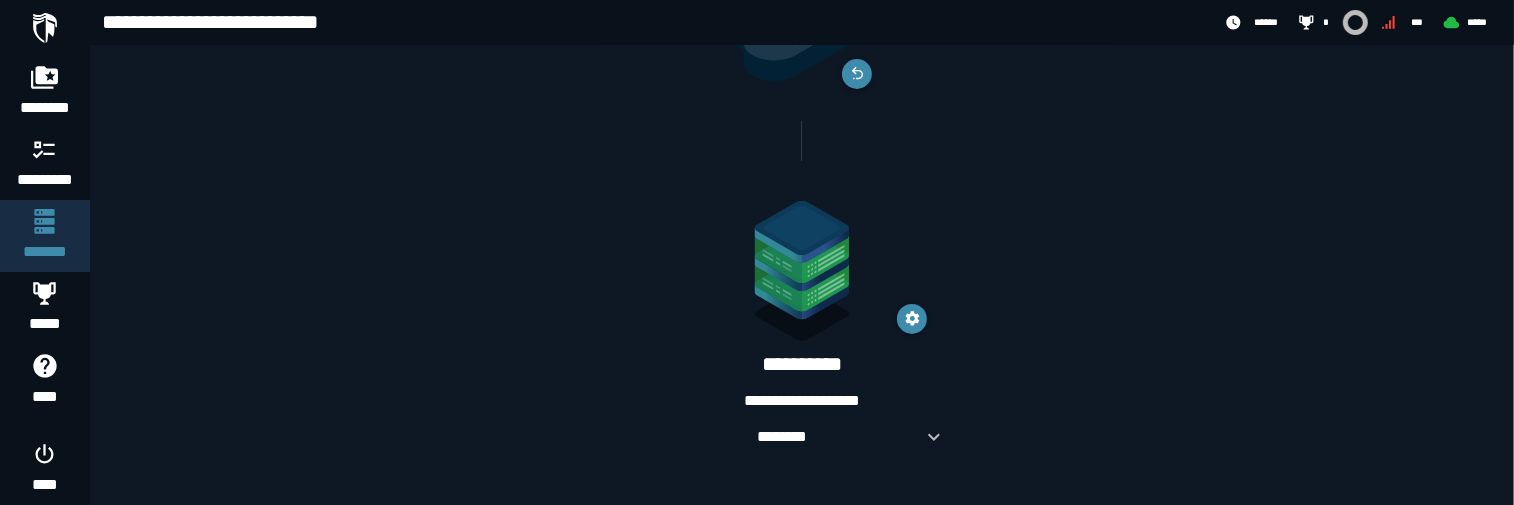 scroll, scrollTop: 0, scrollLeft: 0, axis: both 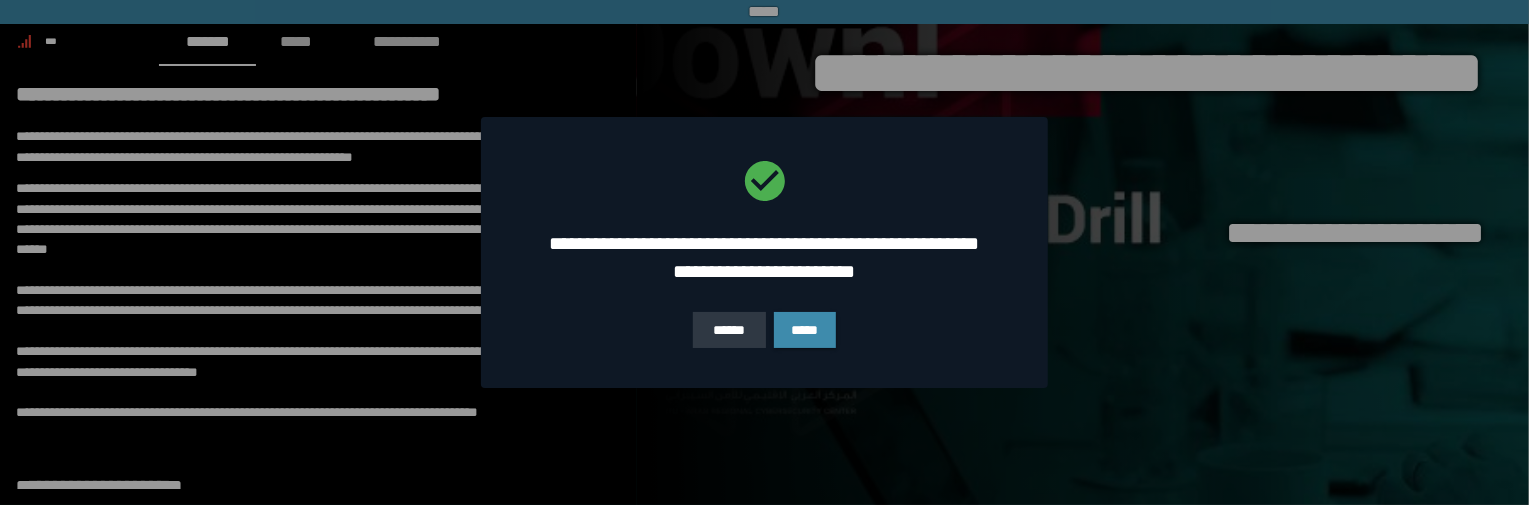 click on "******" at bounding box center (729, 330) 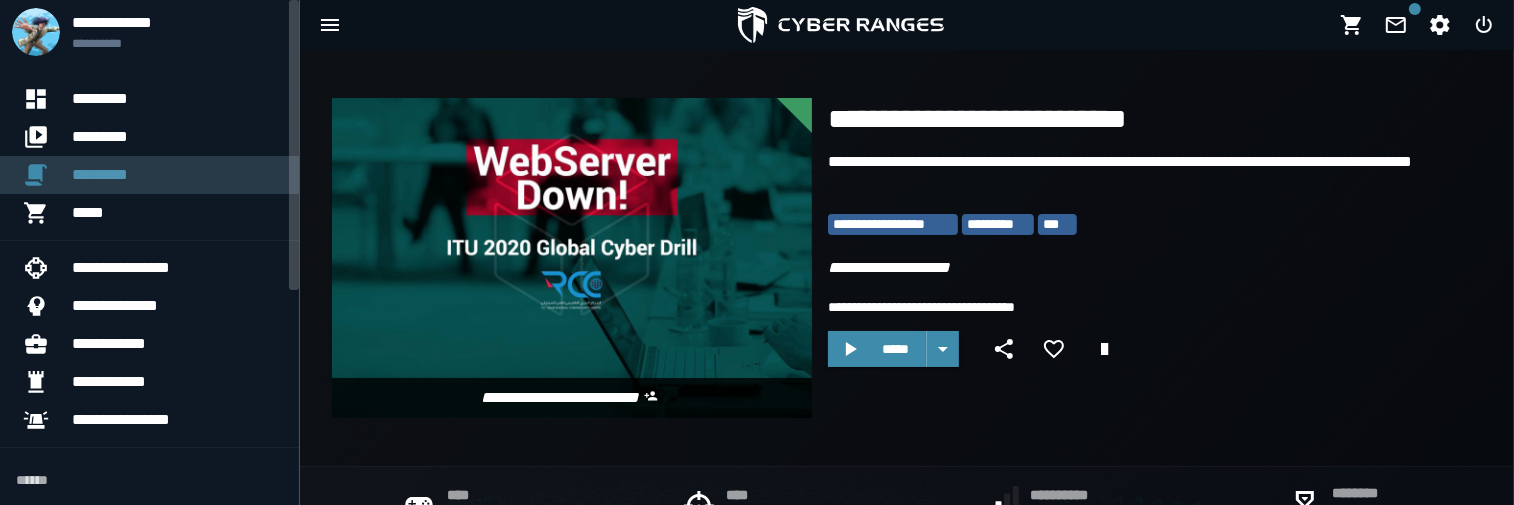click on "*********" at bounding box center (177, 175) 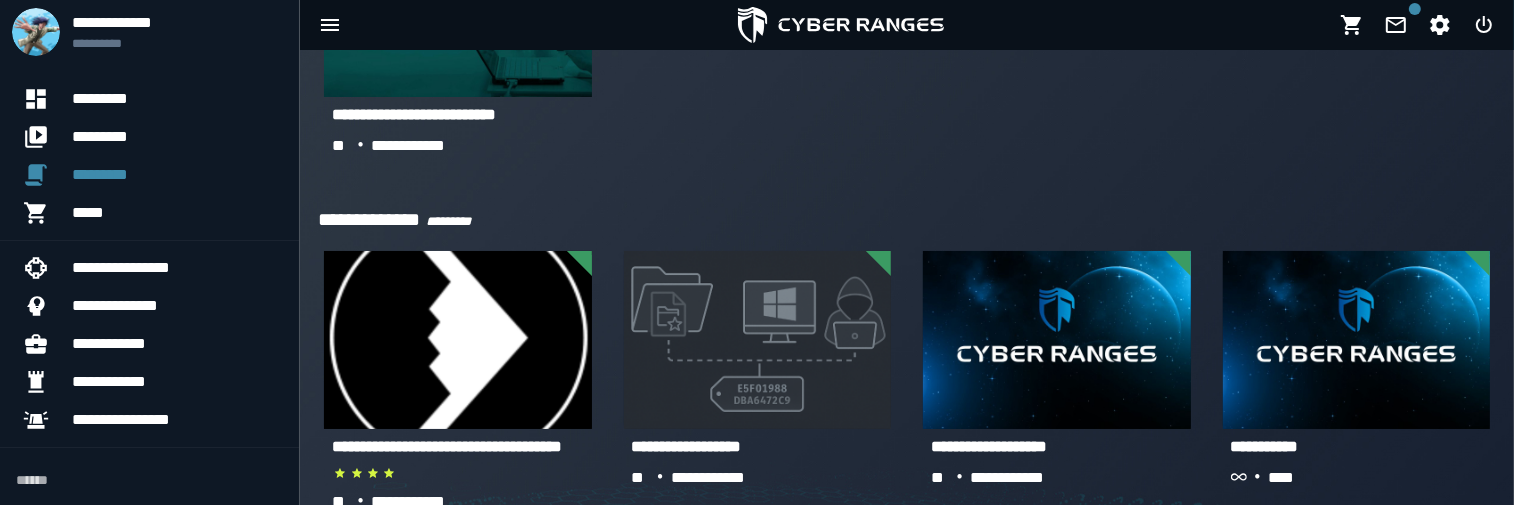 scroll, scrollTop: 341, scrollLeft: 0, axis: vertical 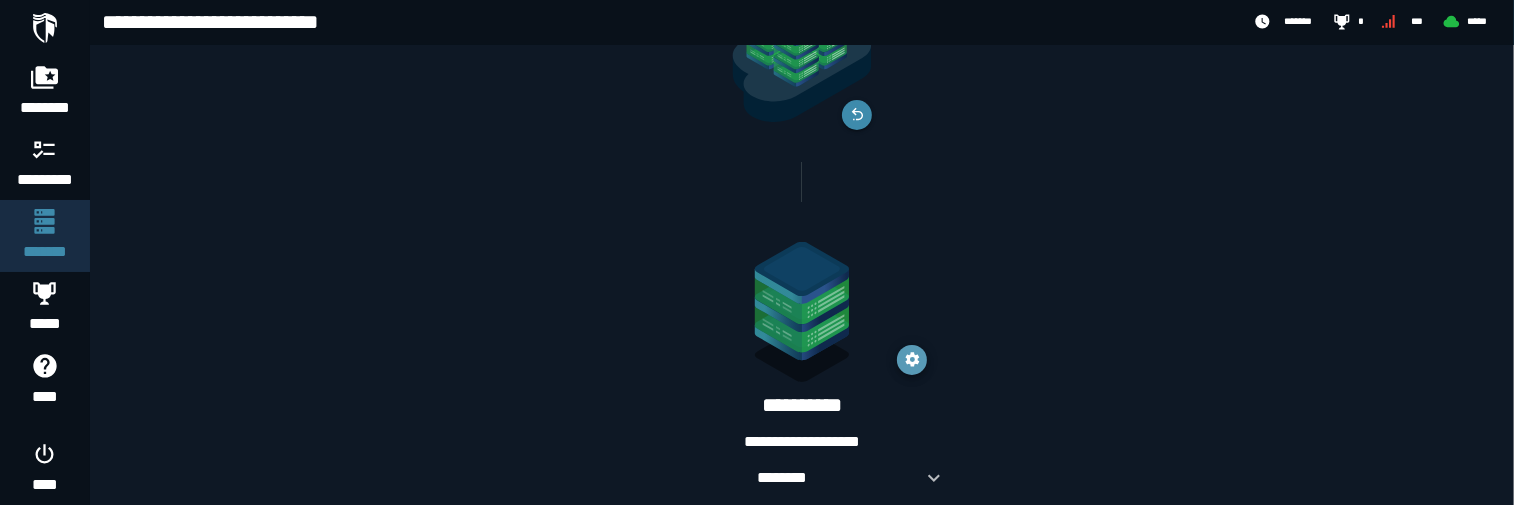 click 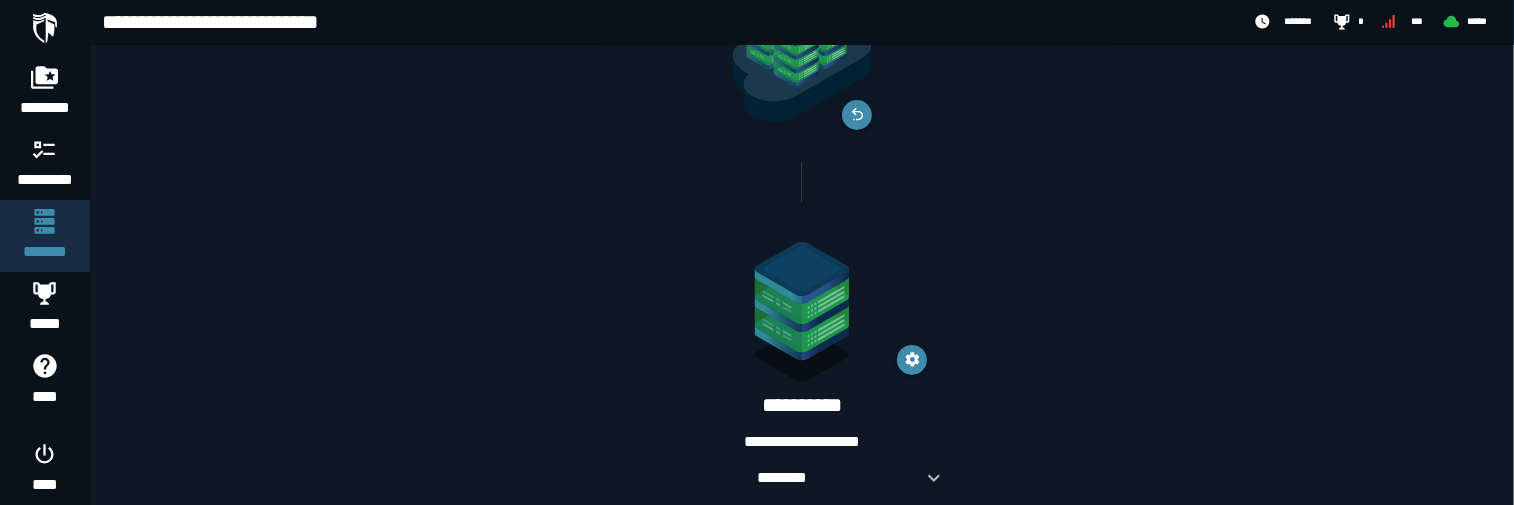click on "**********" 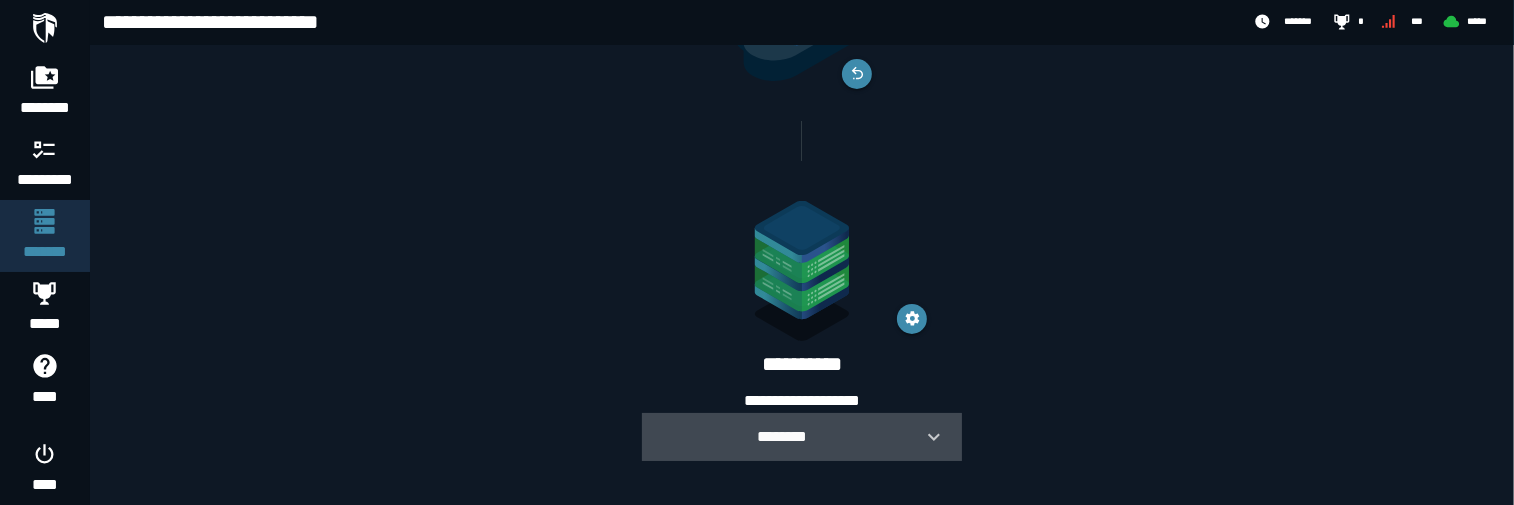click at bounding box center (926, 437) 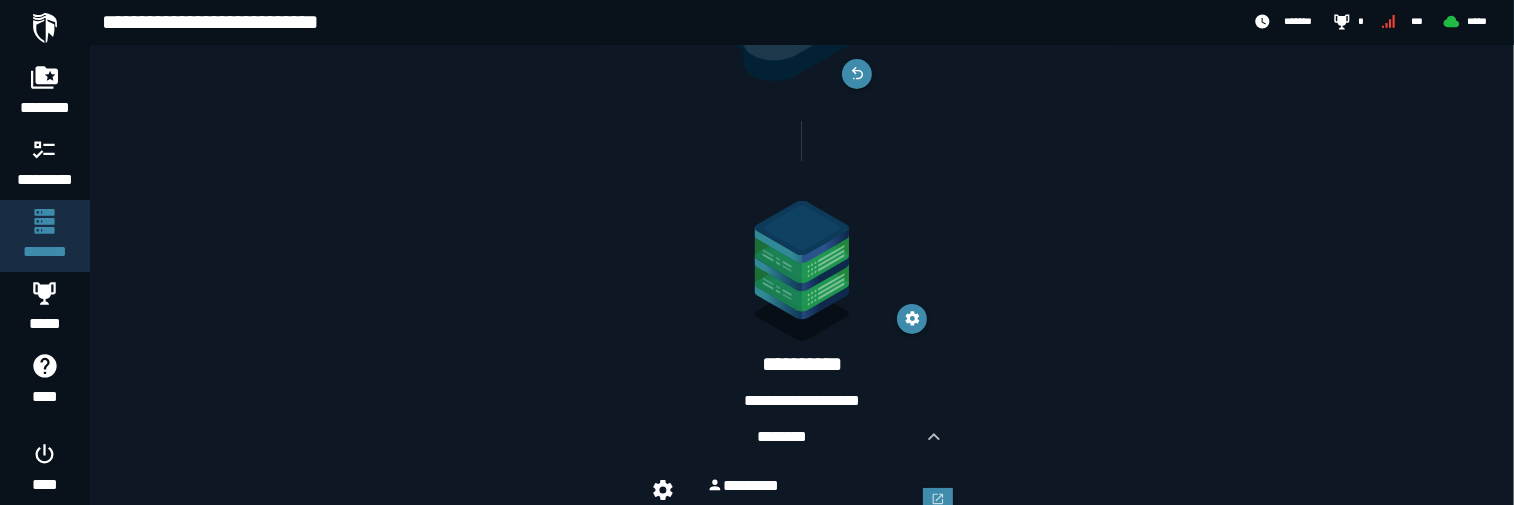 scroll, scrollTop: 266, scrollLeft: 0, axis: vertical 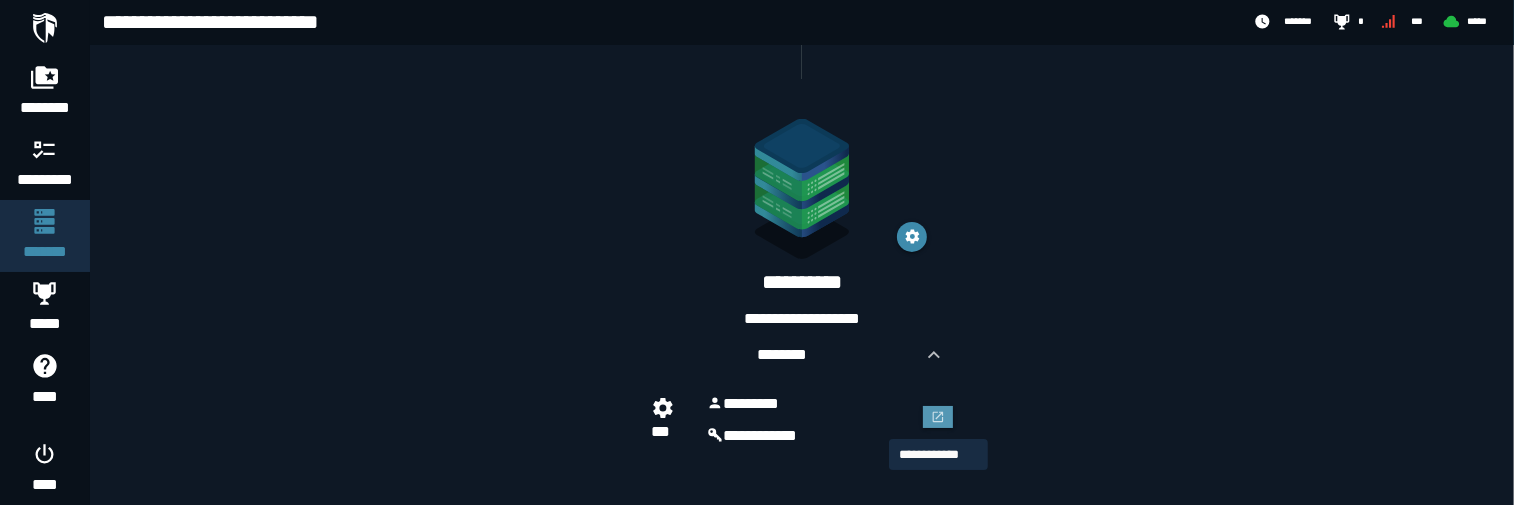 click 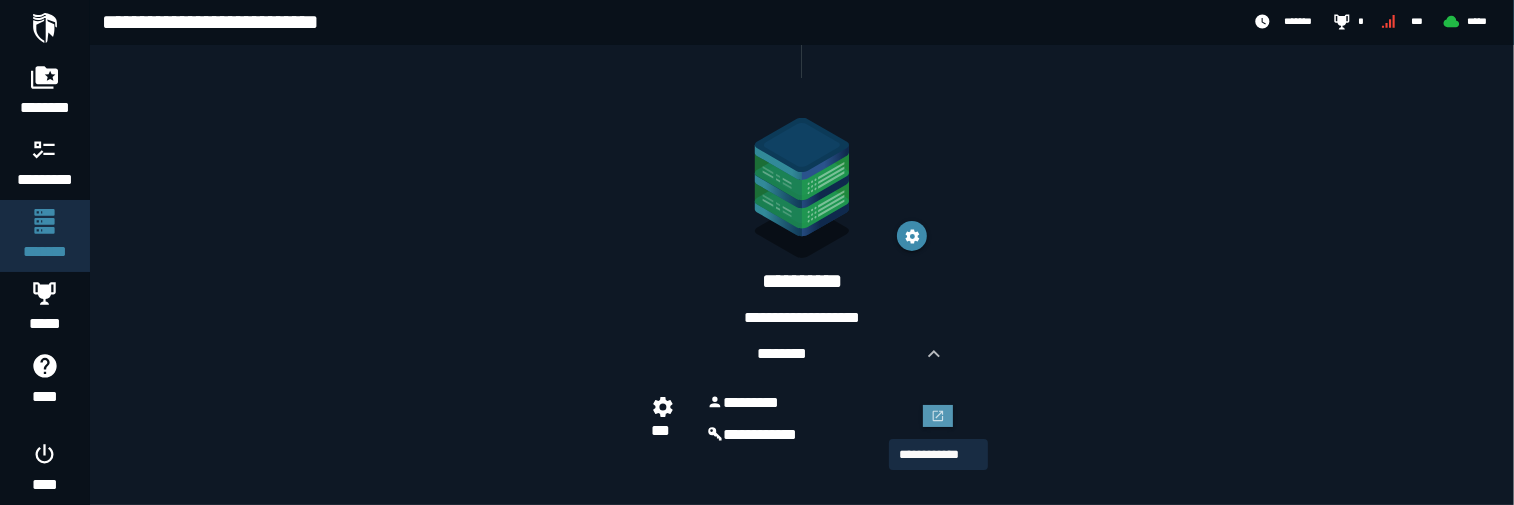 scroll, scrollTop: 0, scrollLeft: 0, axis: both 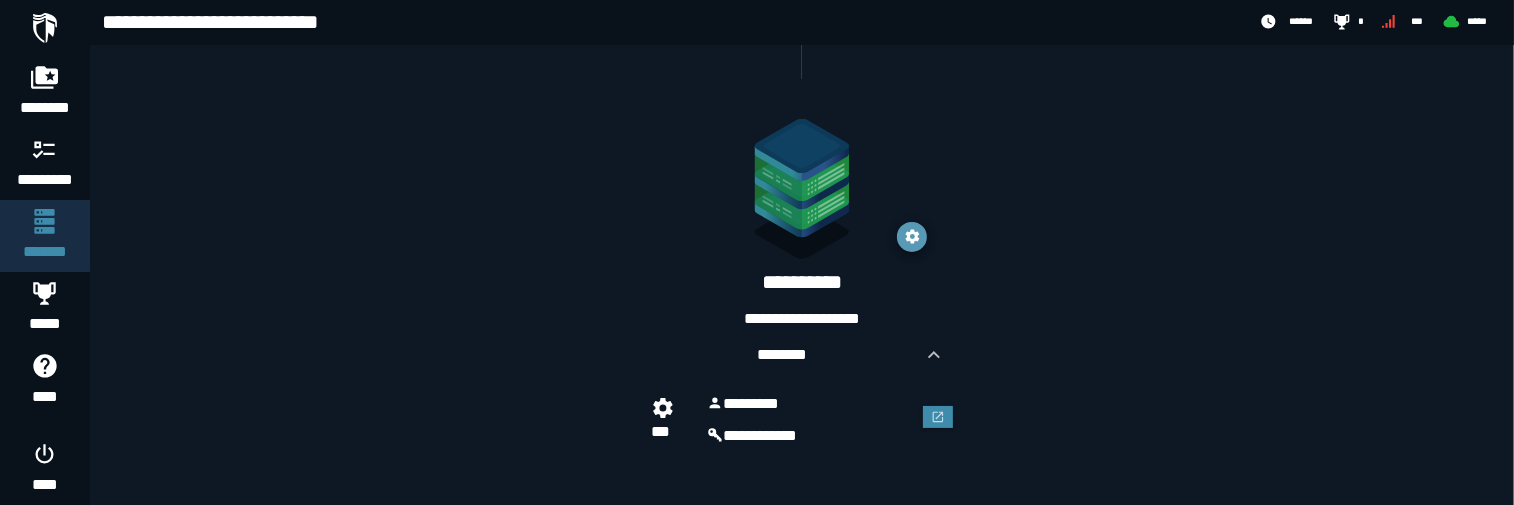 click 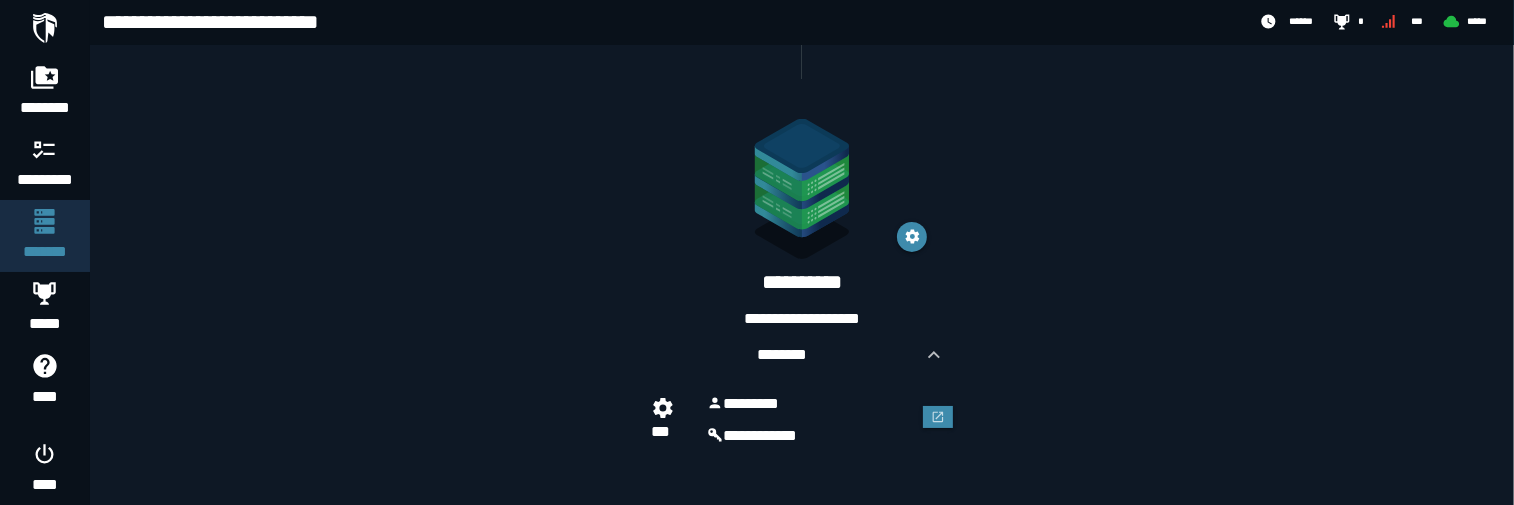 click on "**********" 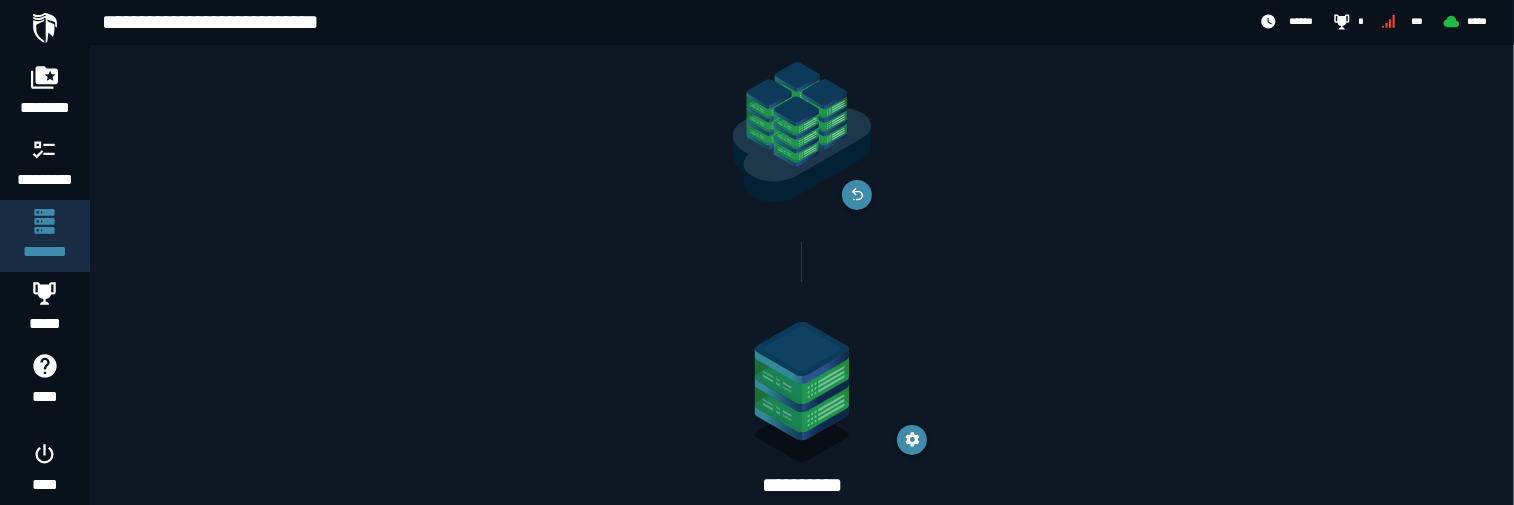 scroll, scrollTop: 62, scrollLeft: 0, axis: vertical 